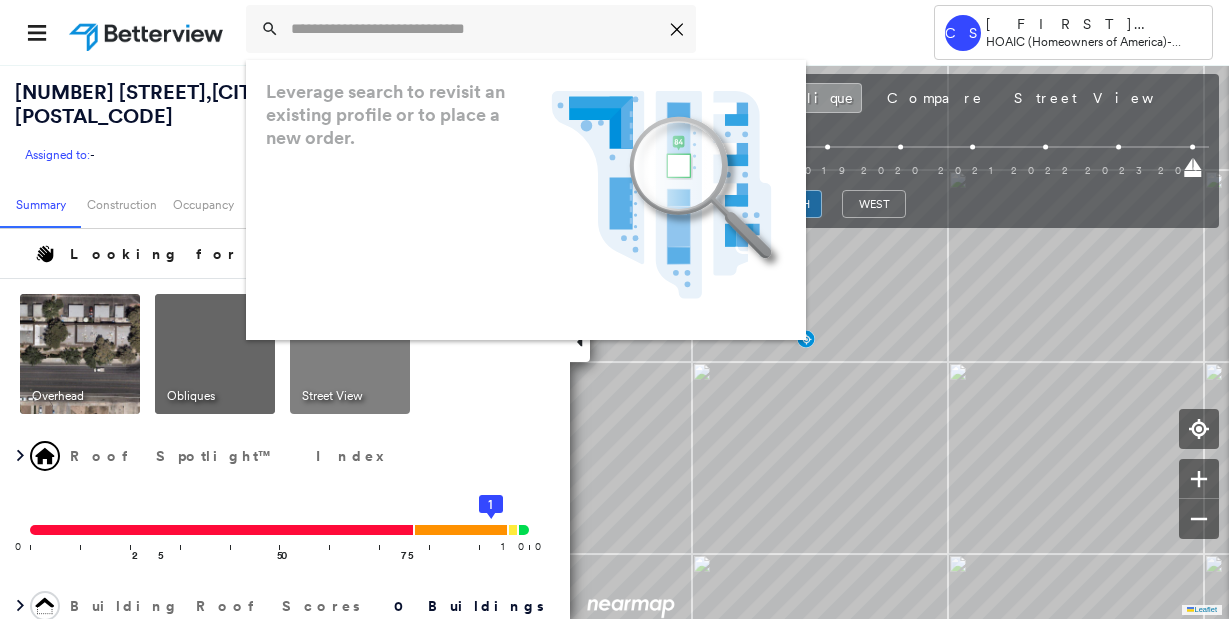 scroll, scrollTop: 0, scrollLeft: 0, axis: both 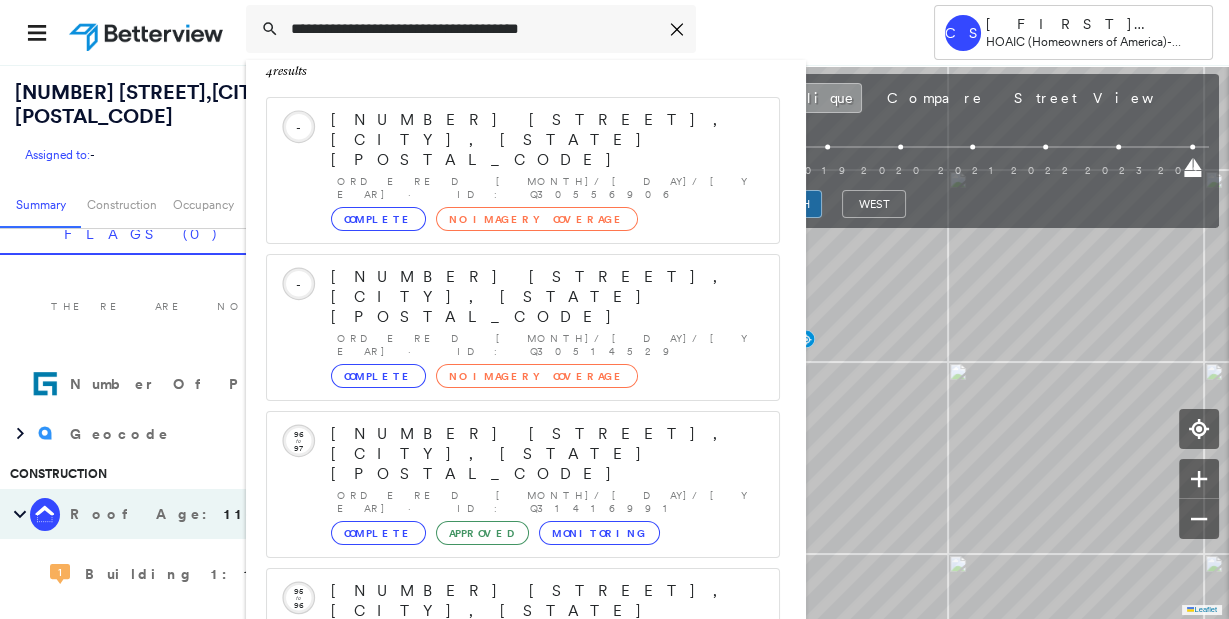 type on "**********" 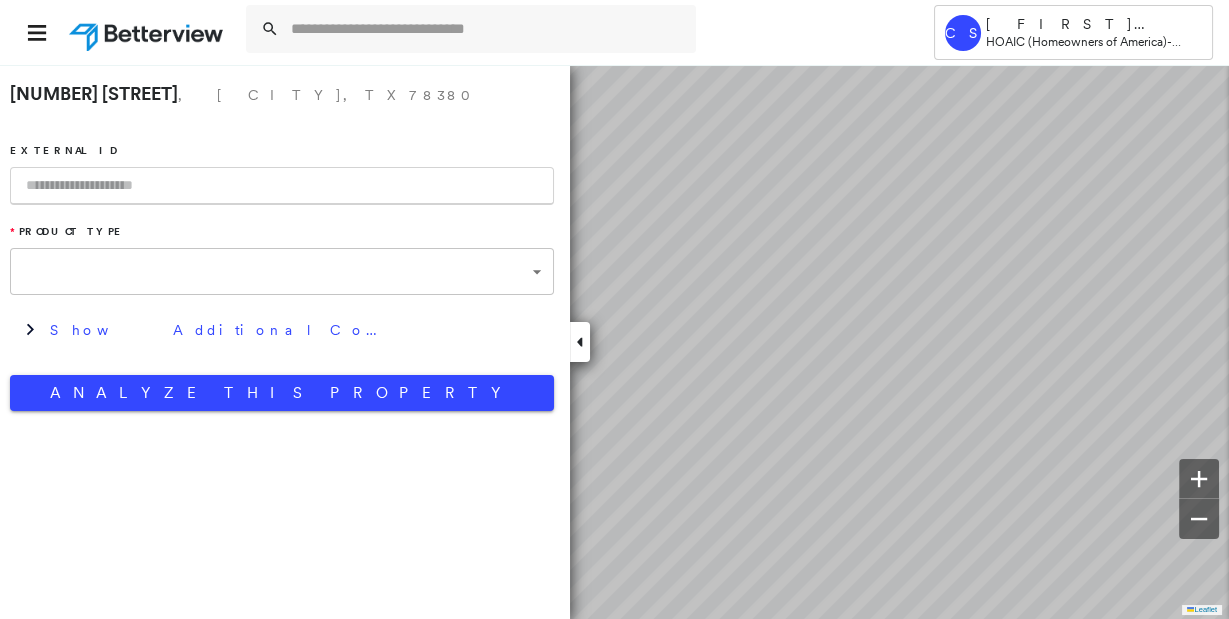 type on "**********" 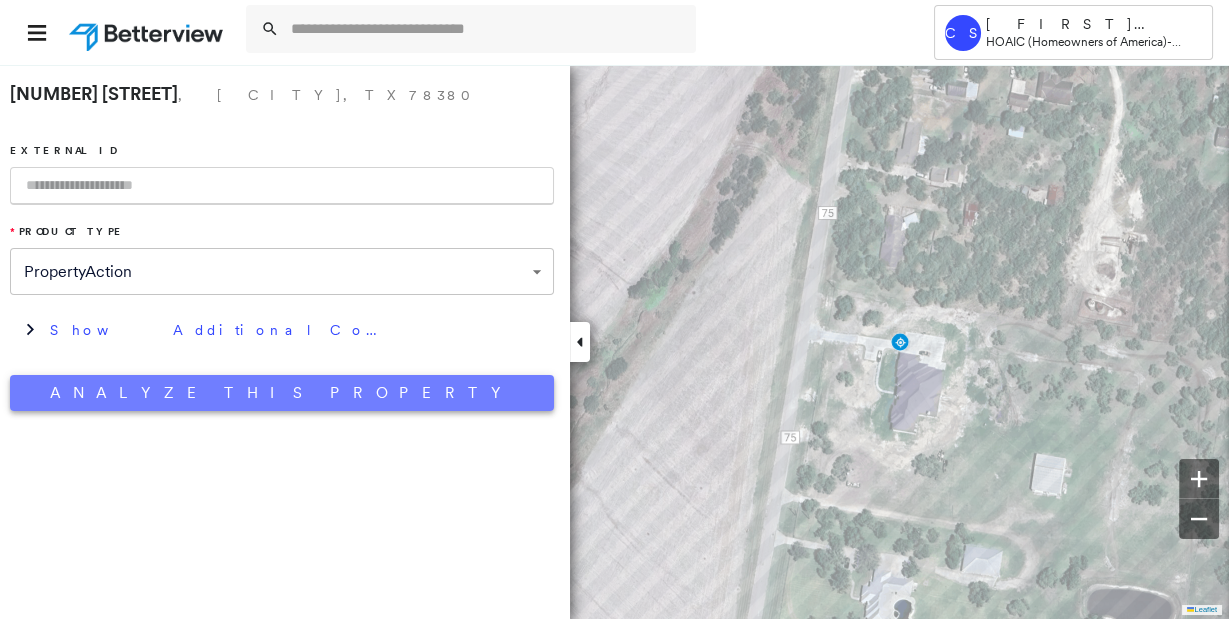 type 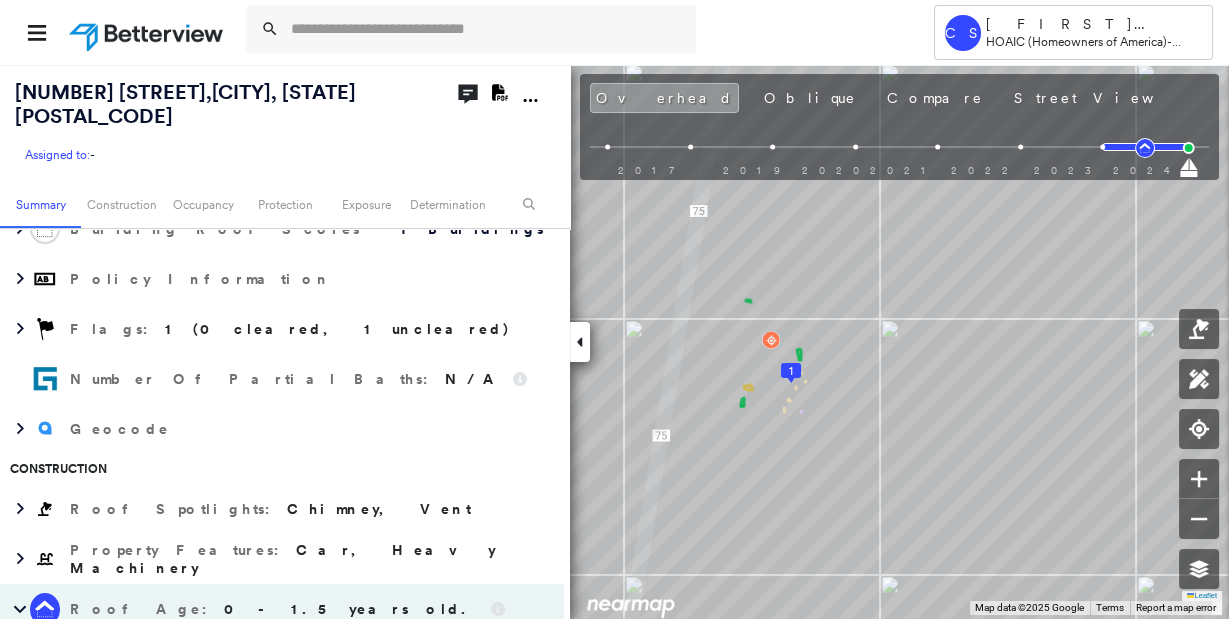 scroll, scrollTop: 111, scrollLeft: 0, axis: vertical 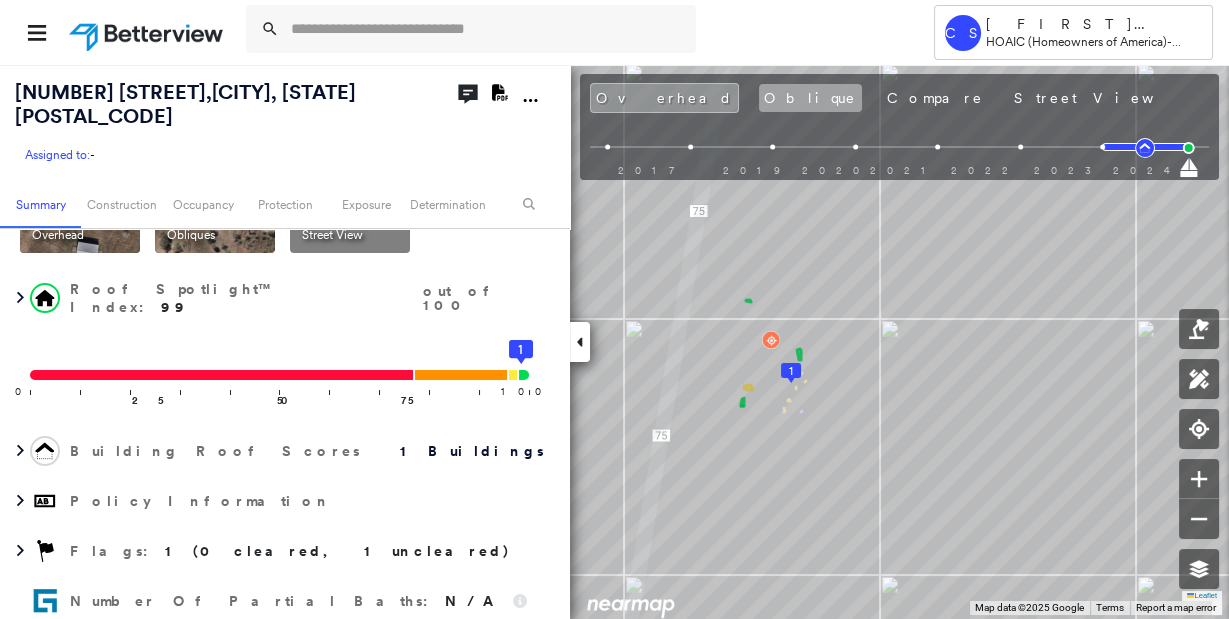 click on "Oblique" at bounding box center (810, 98) 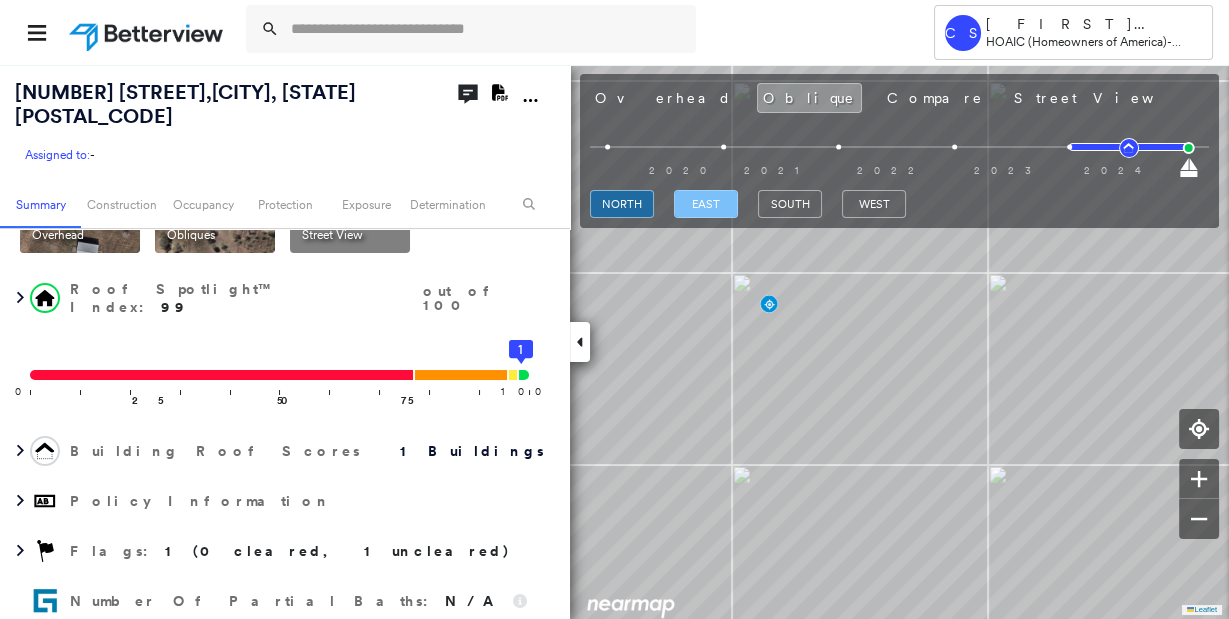 click on "east" at bounding box center [706, 204] 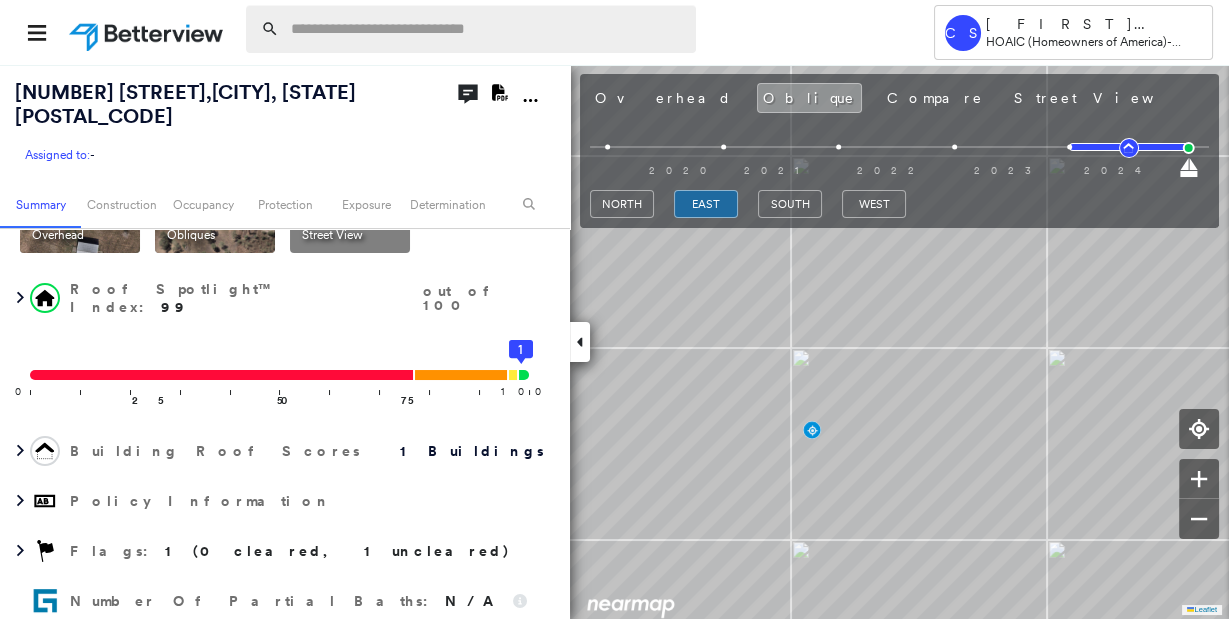 click at bounding box center [487, 29] 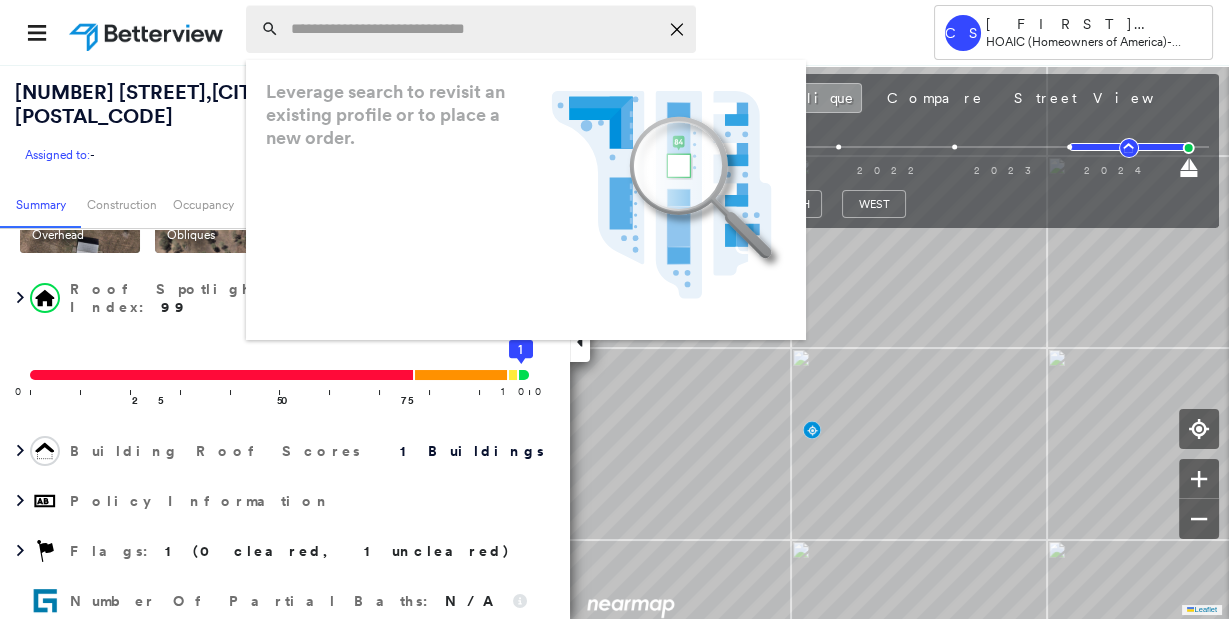 paste on "**********" 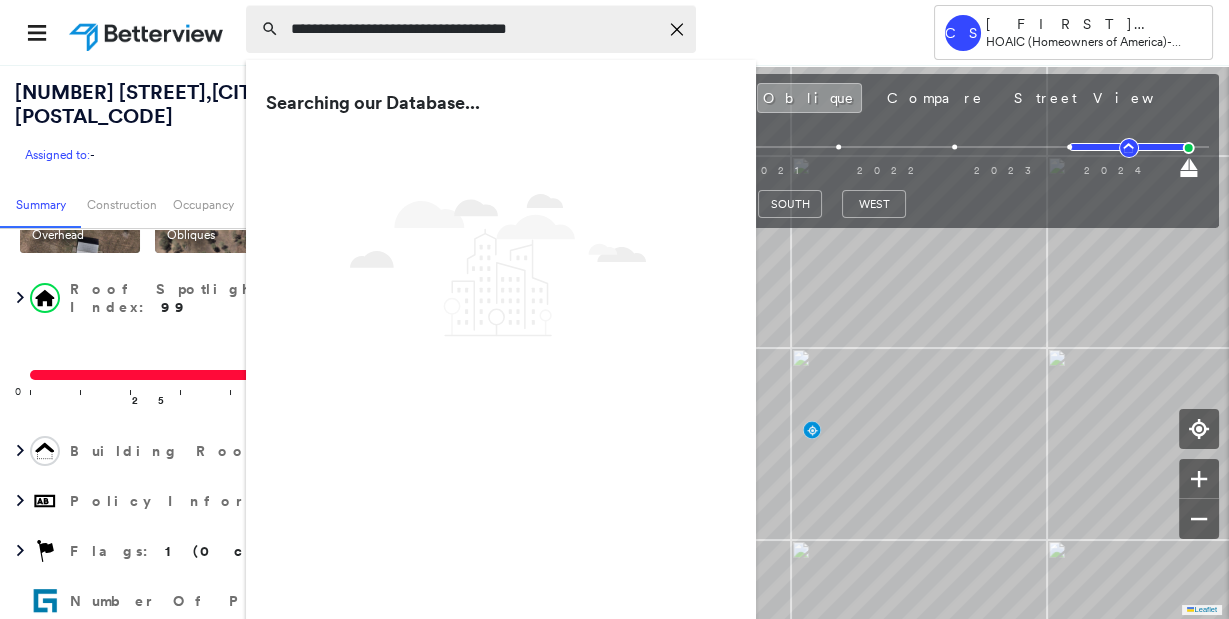 click on "**********" at bounding box center [474, 29] 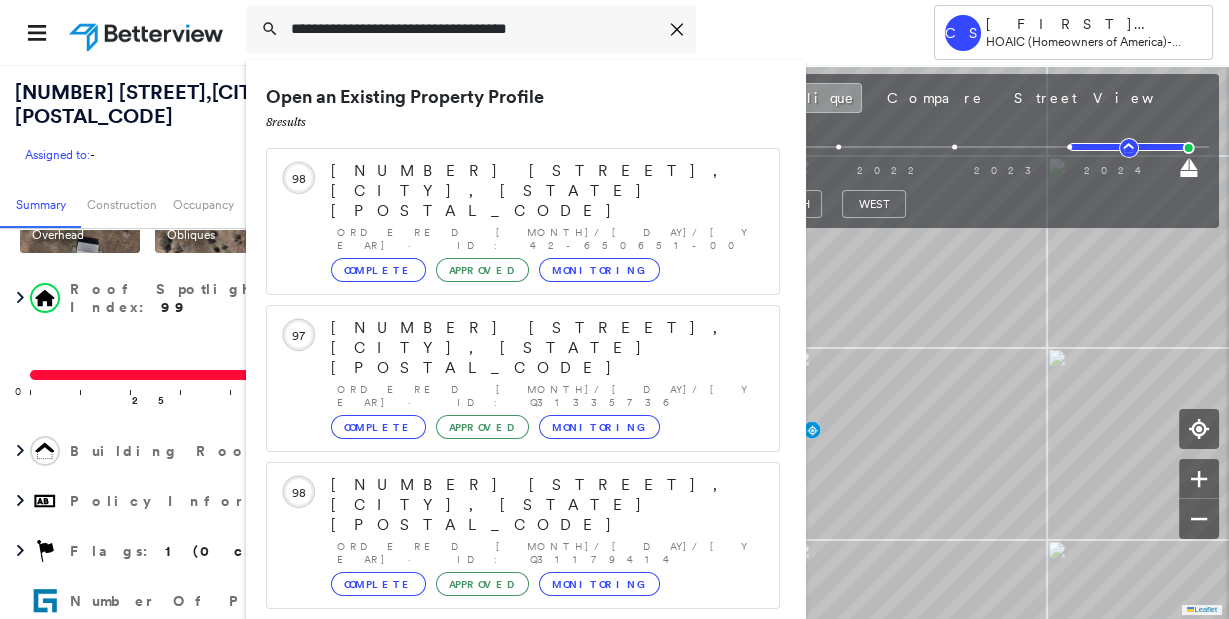 scroll, scrollTop: 205, scrollLeft: 0, axis: vertical 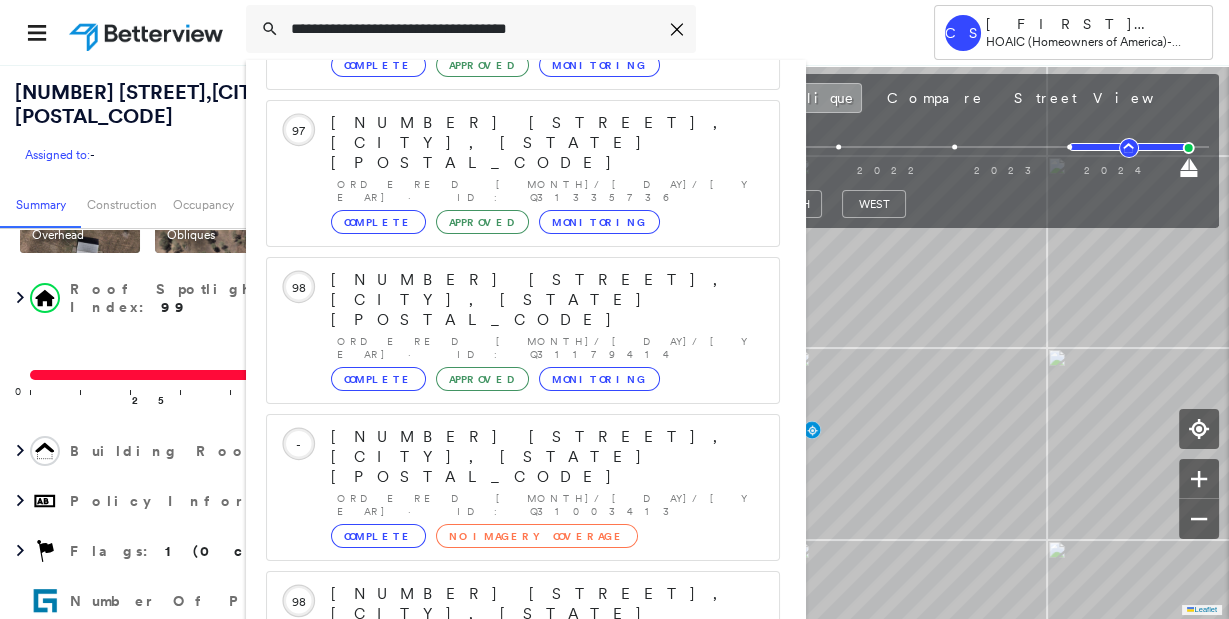 type on "**********" 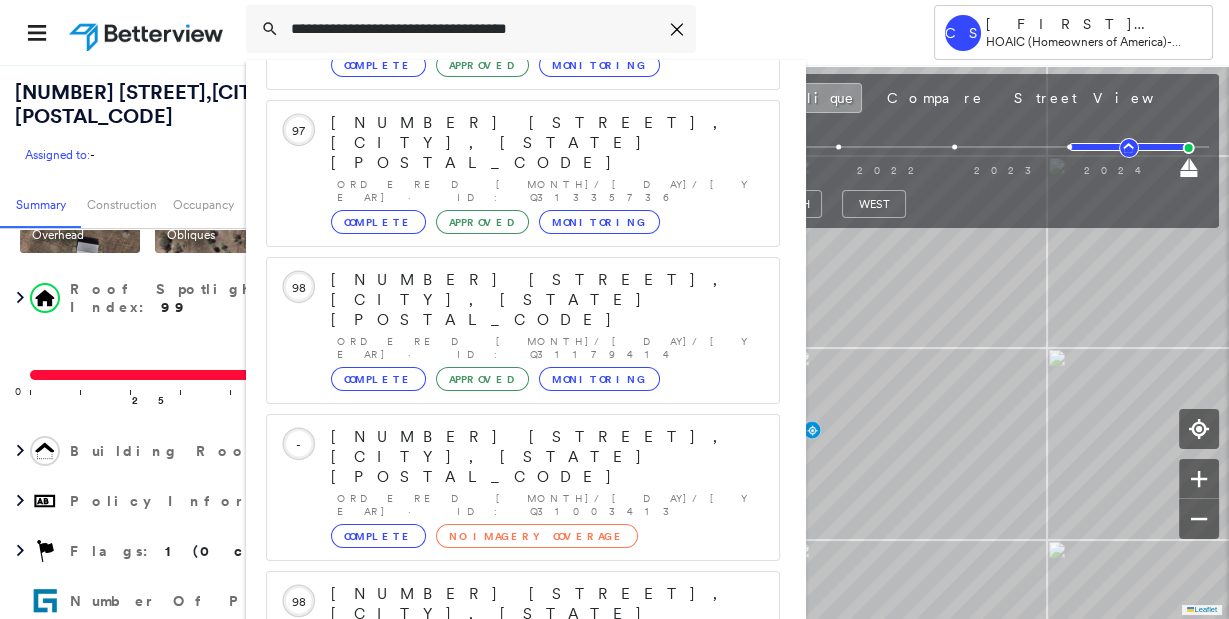 click on "[NUMBER] [STREET], [CITY], [STATE] [POSTAL_CODE], USA Group Created with Sketch." at bounding box center [523, 906] 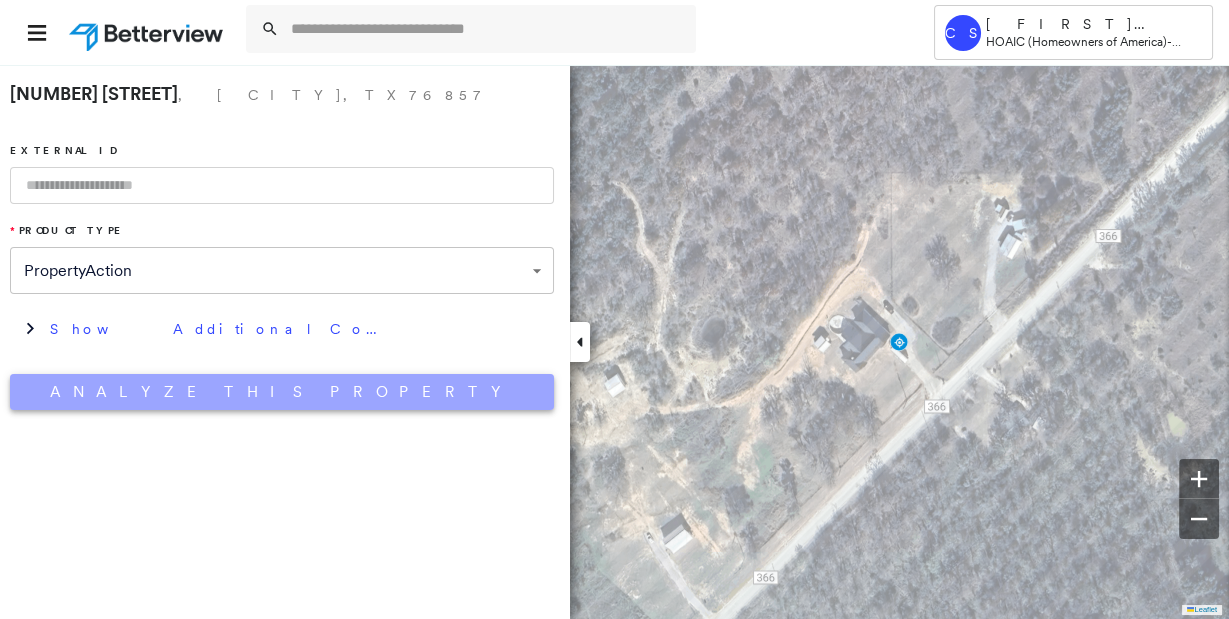 click on "Analyze This Property" at bounding box center [282, 392] 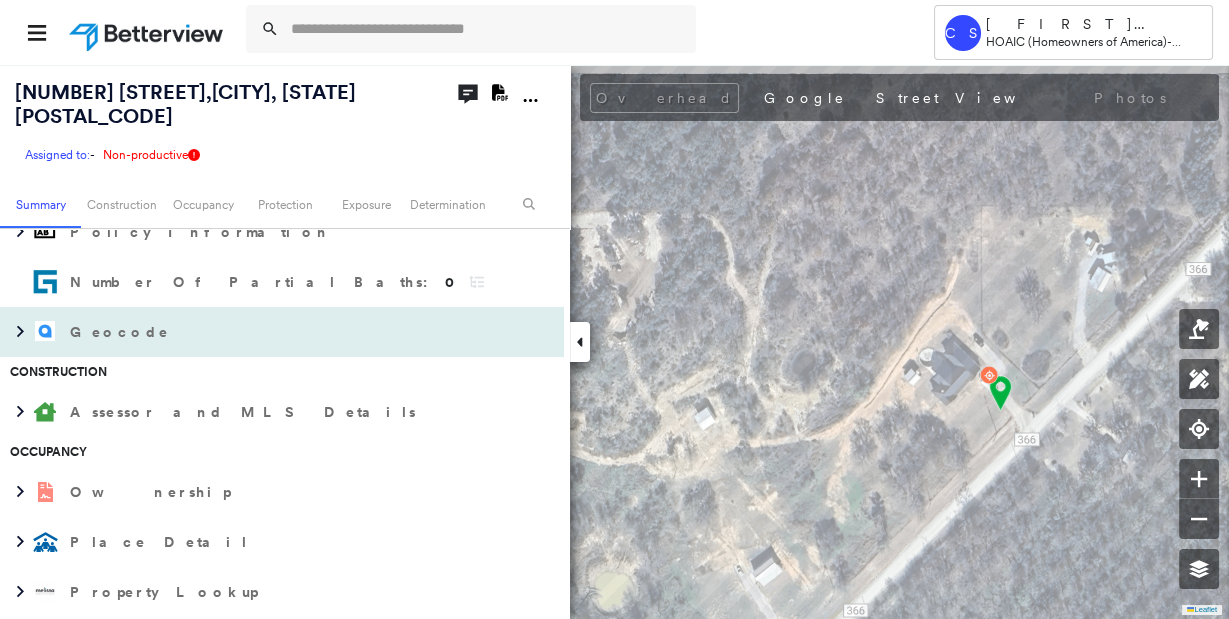 scroll, scrollTop: 777, scrollLeft: 0, axis: vertical 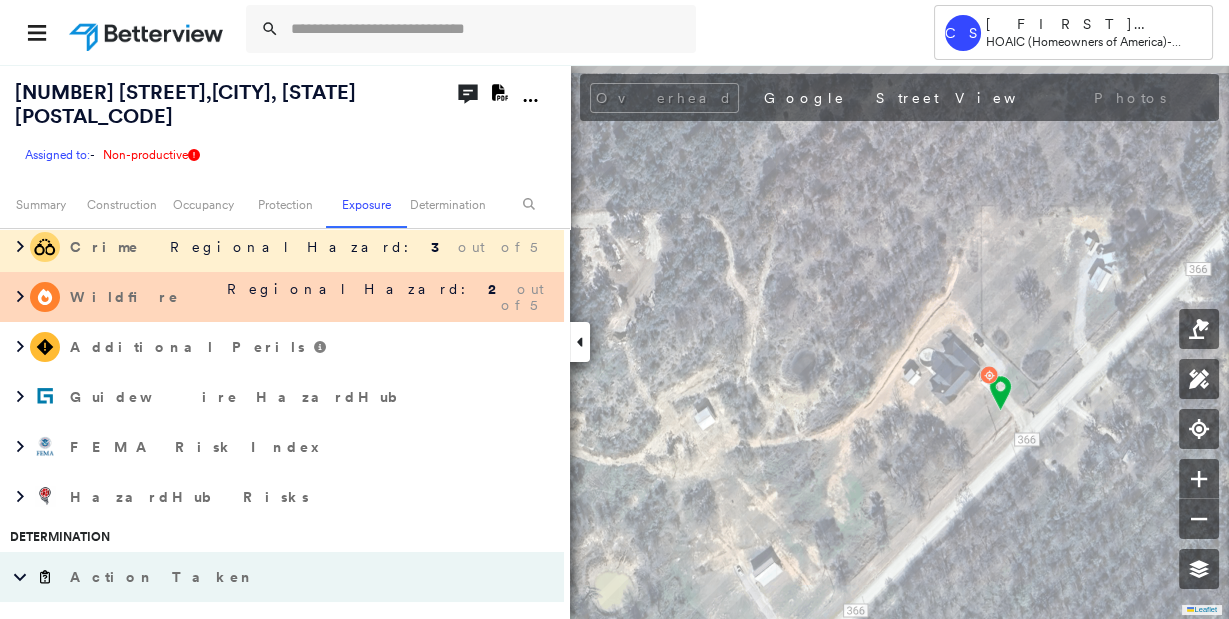 click on "Wildfire Regional Hazard: 2   out of  5" at bounding box center [282, 297] 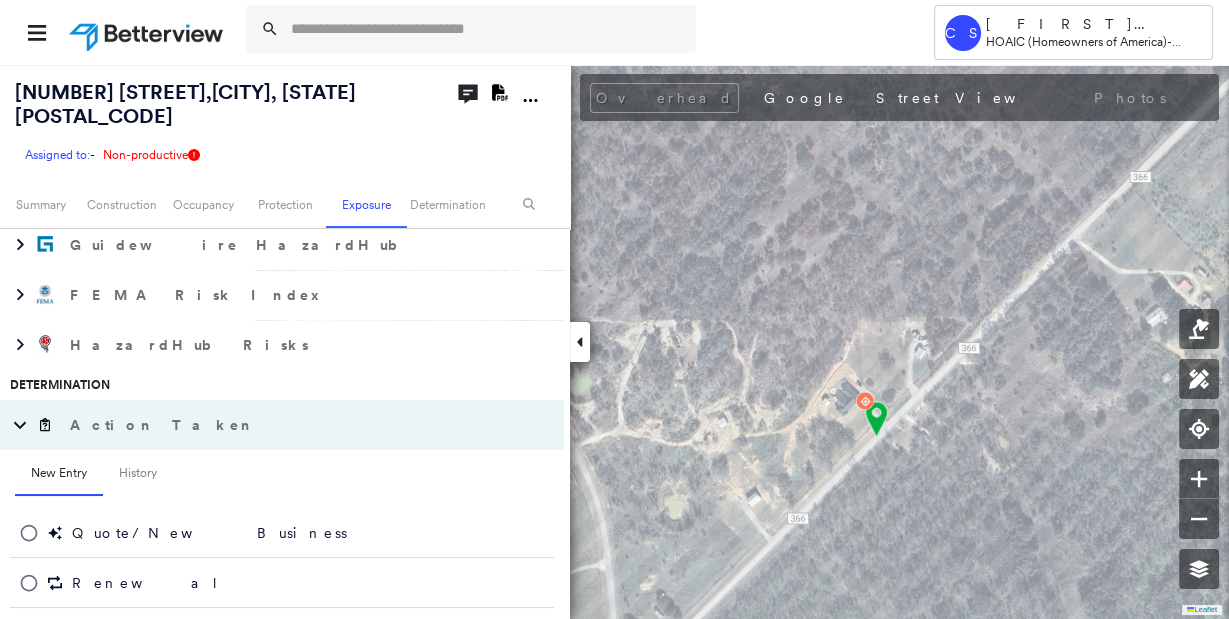 scroll, scrollTop: 1111, scrollLeft: 0, axis: vertical 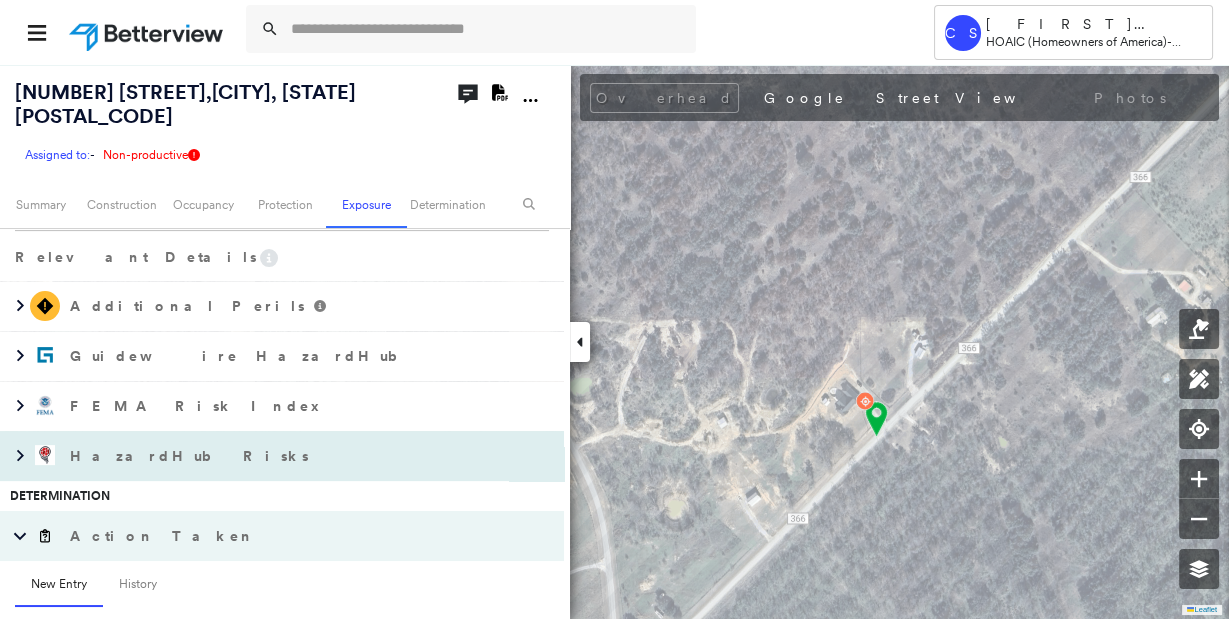 click on "HazardHub Risks" at bounding box center (191, 456) 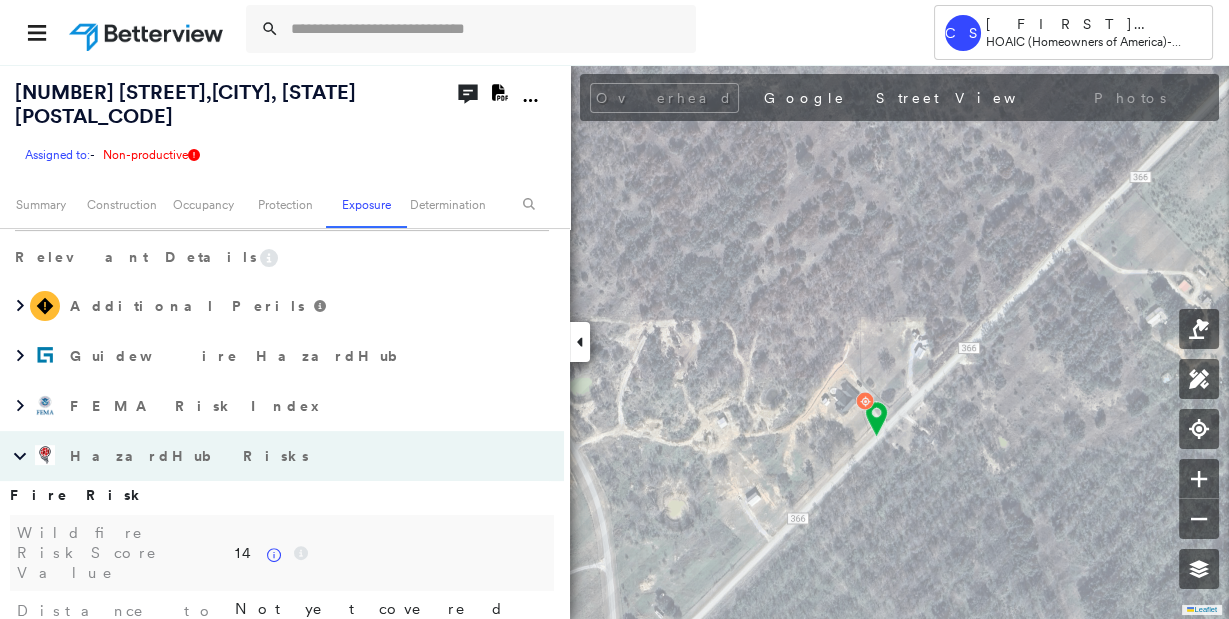 scroll, scrollTop: 1222, scrollLeft: 0, axis: vertical 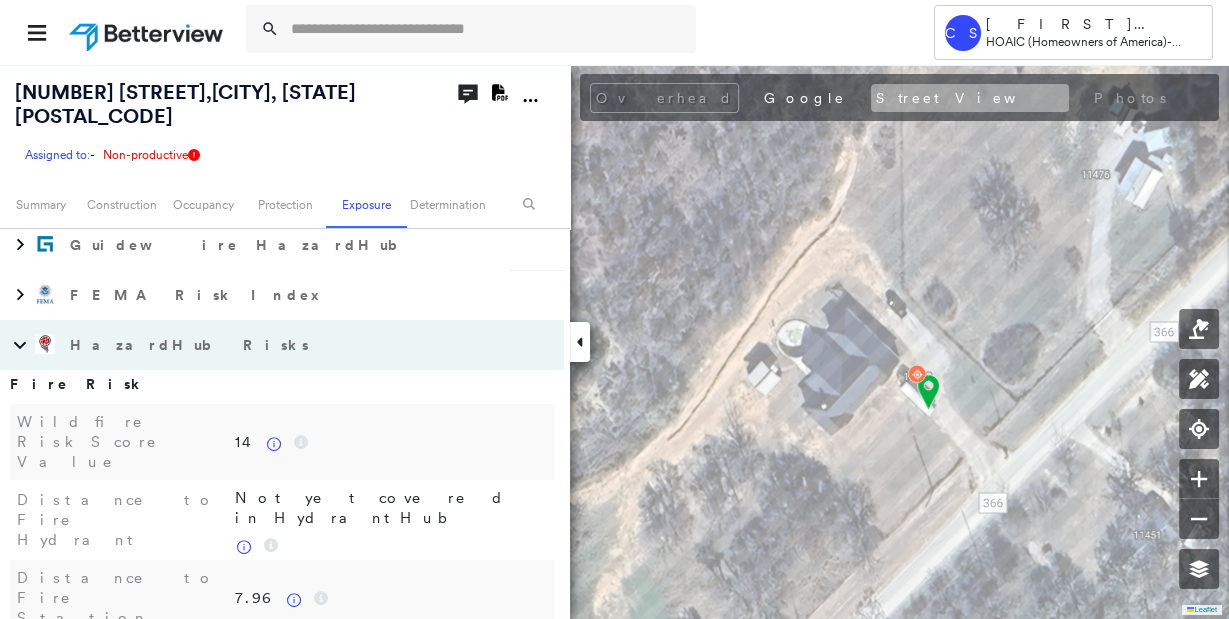 click on "Street View" at bounding box center [970, 98] 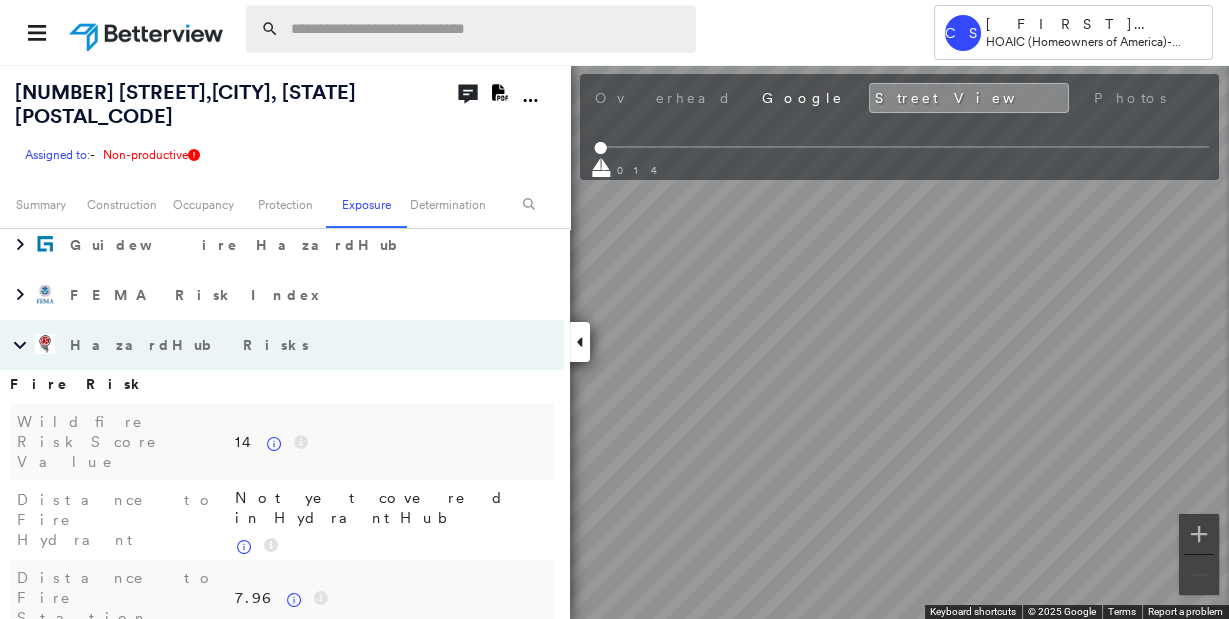 click at bounding box center (487, 29) 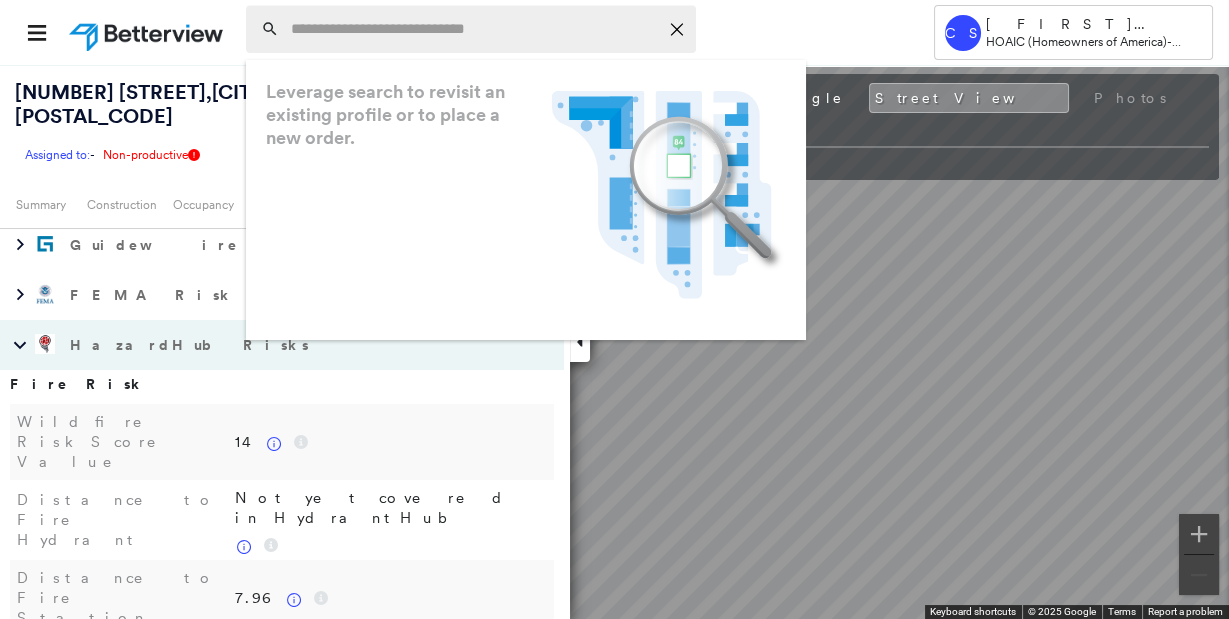paste on "**********" 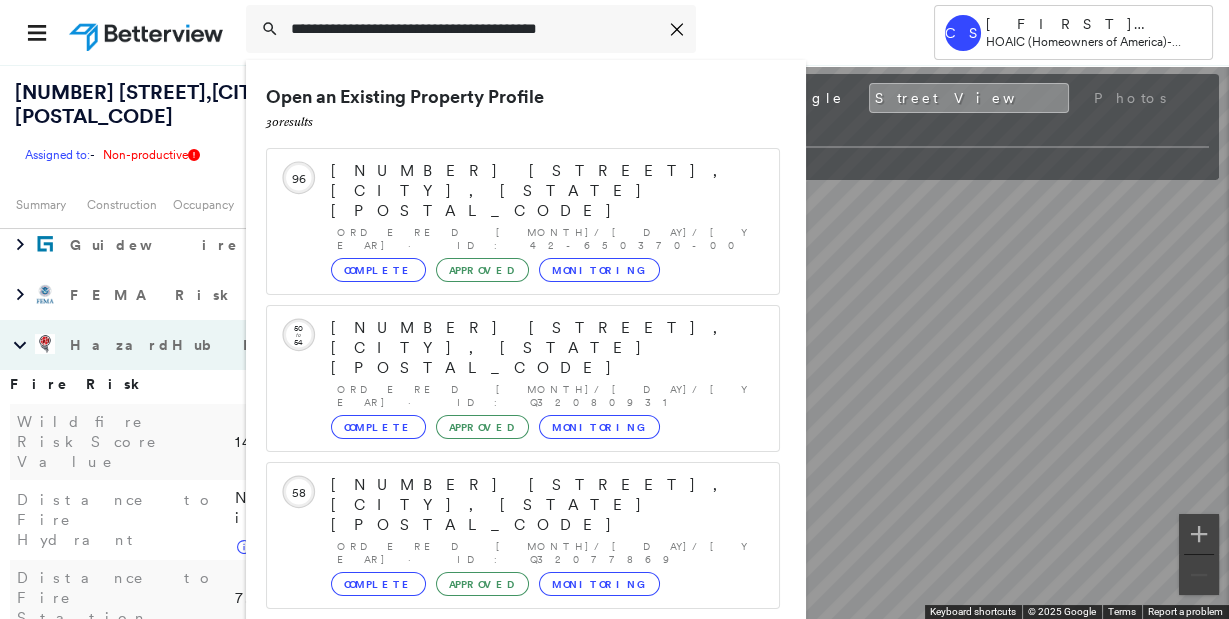 scroll, scrollTop: 205, scrollLeft: 0, axis: vertical 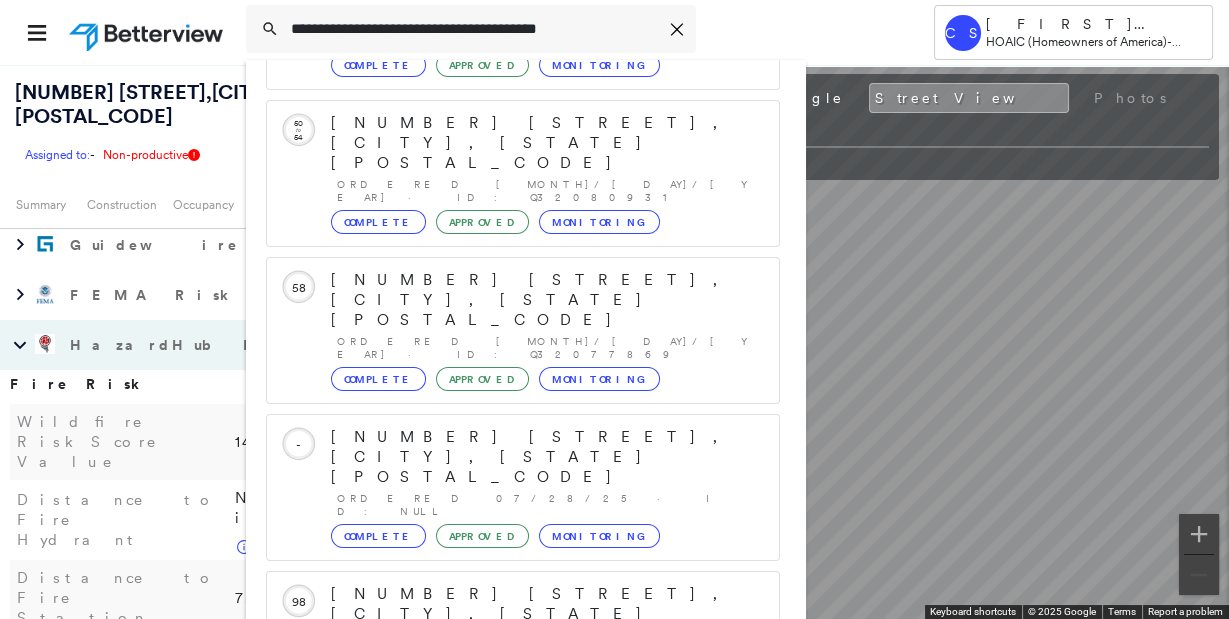 type on "**********" 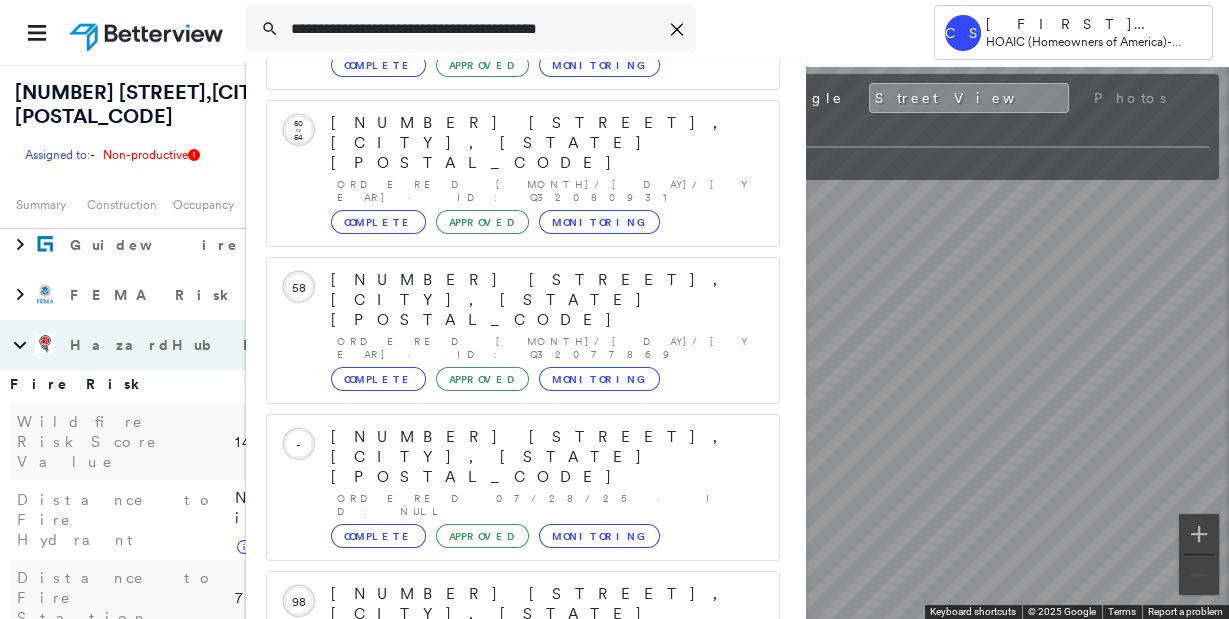 click on "[NUMBER] [STREET], [CITY], [STATE] [POSTAL_CODE] Group Created with Sketch." at bounding box center [523, 906] 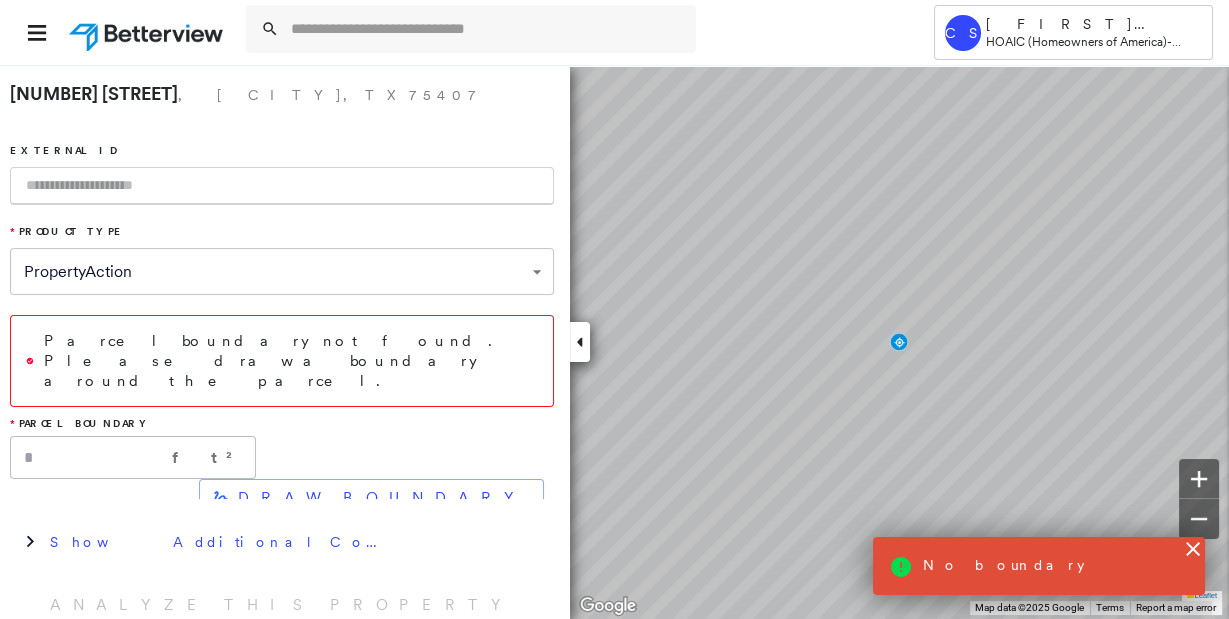 type on "**********" 